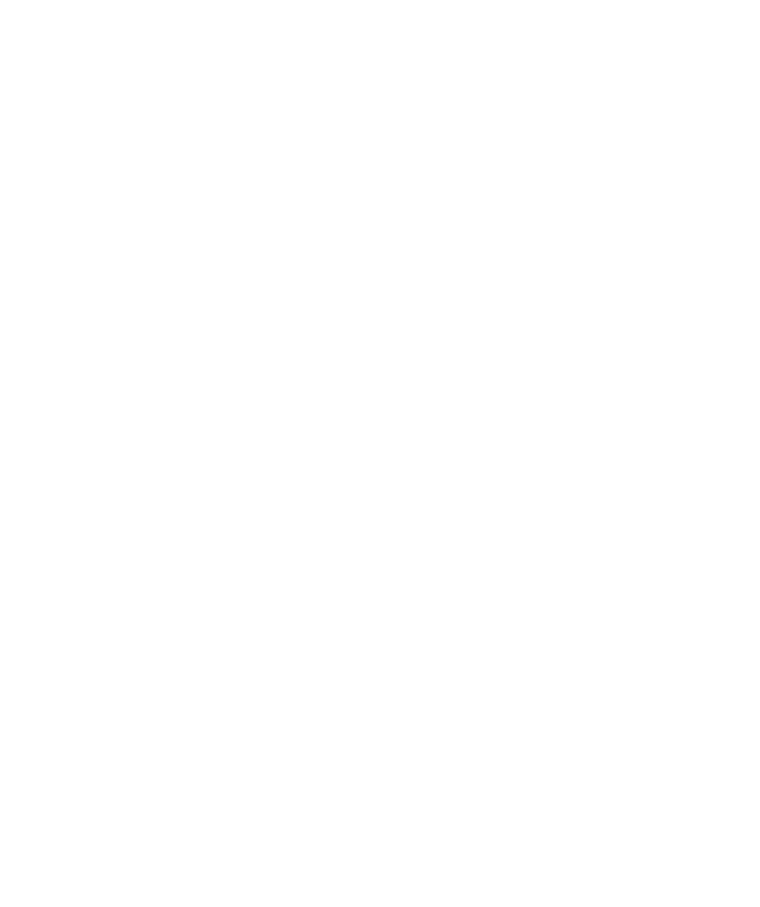 scroll, scrollTop: 0, scrollLeft: 0, axis: both 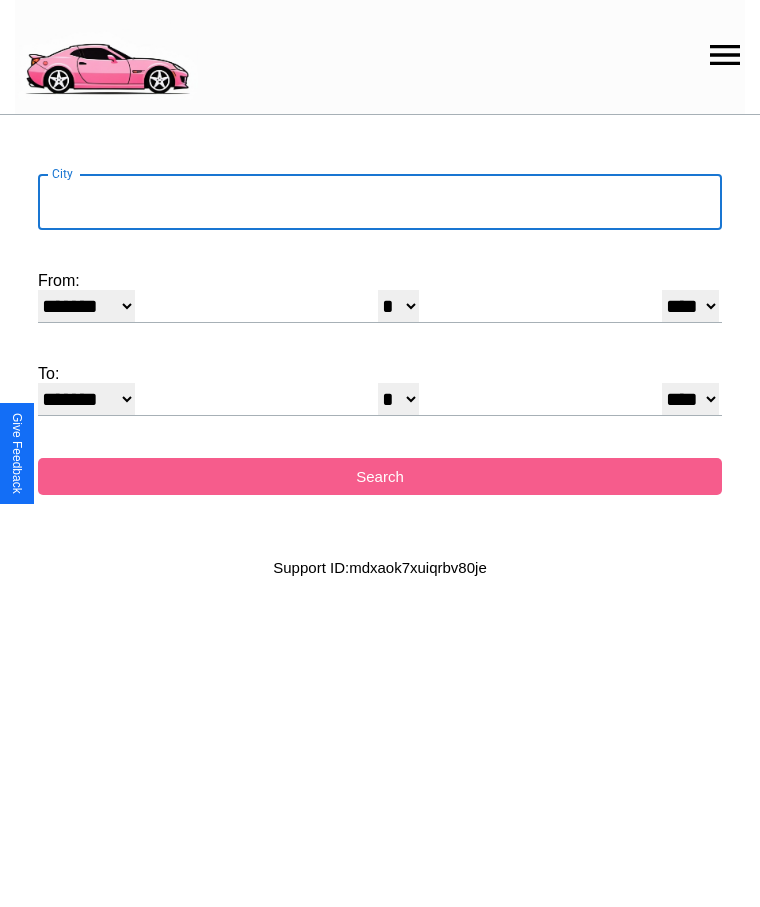 click on "City" at bounding box center (380, 202) 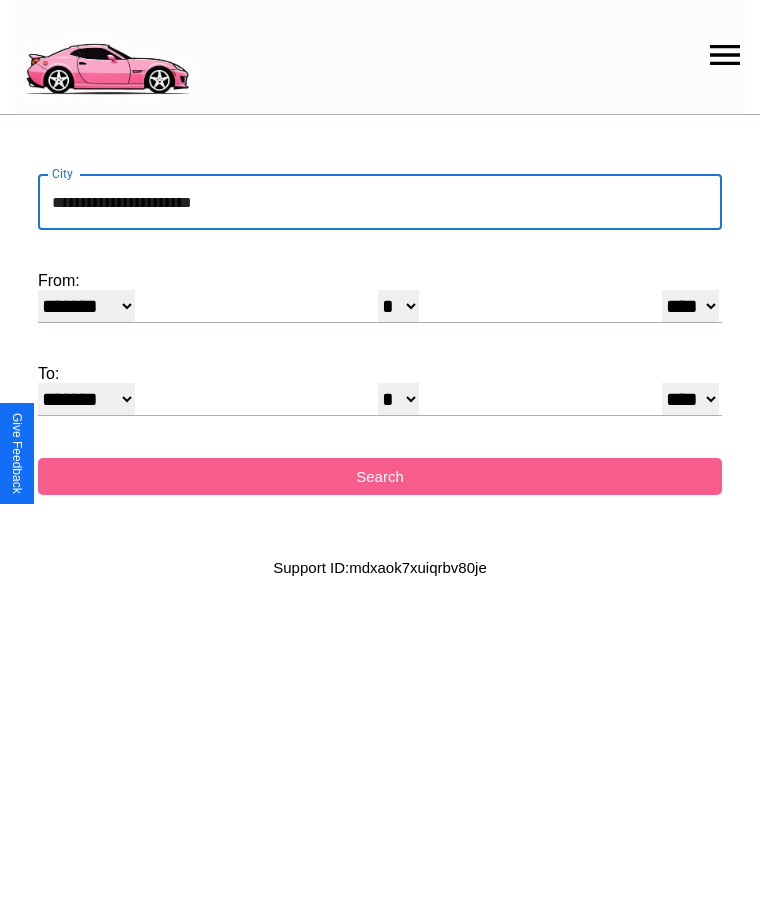 type on "**********" 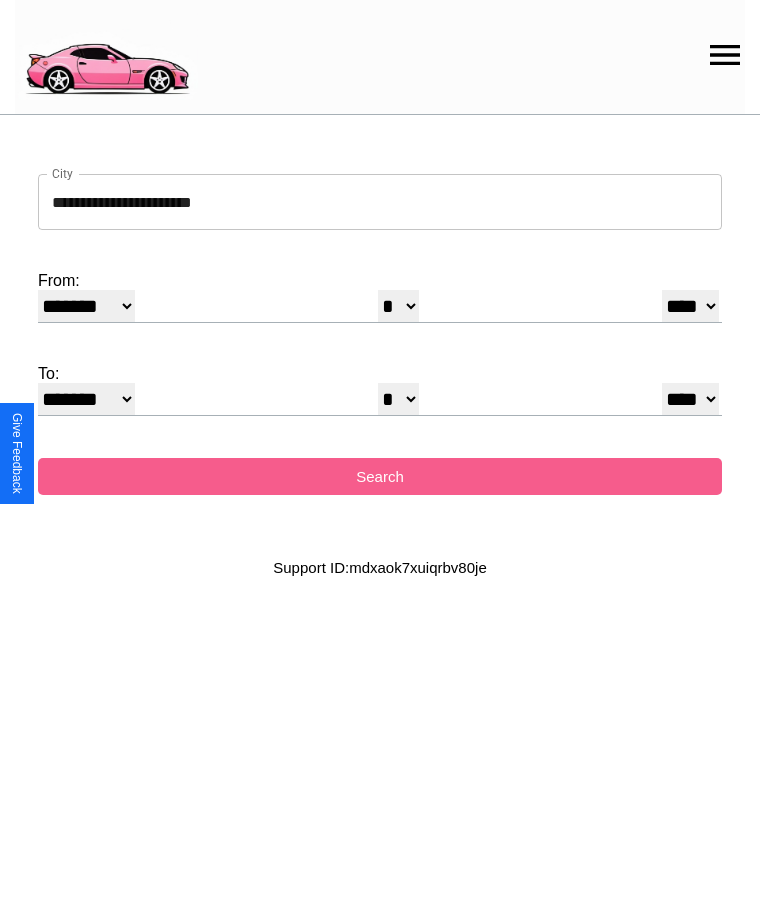 click on "******* ******** ***** ***** *** **** **** ****** ********* ******* ******** ********" at bounding box center (86, 306) 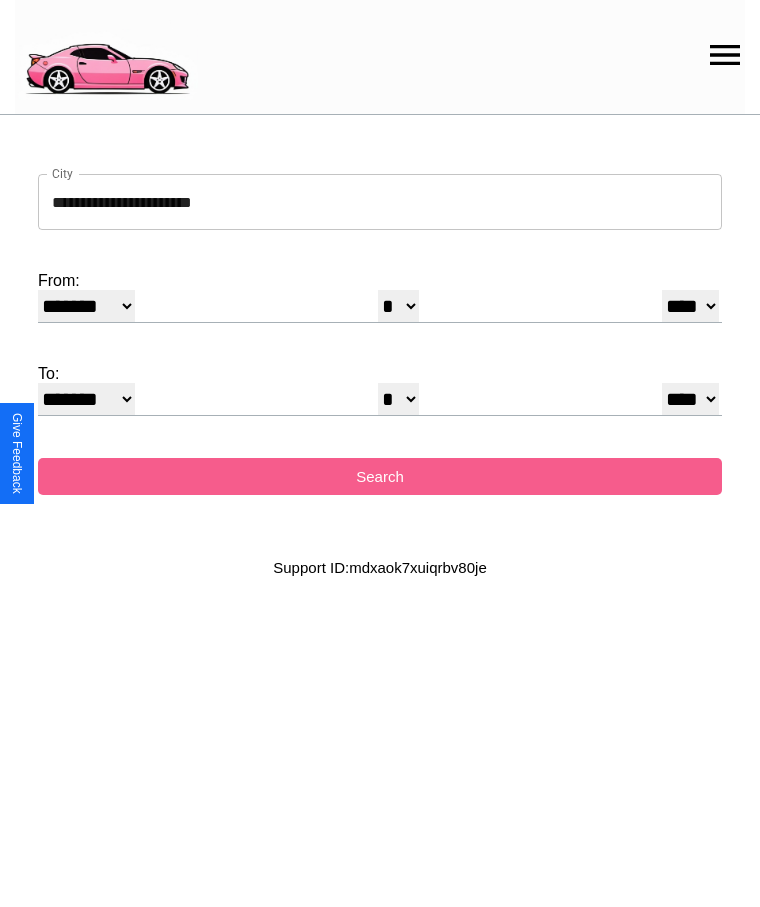 select on "**" 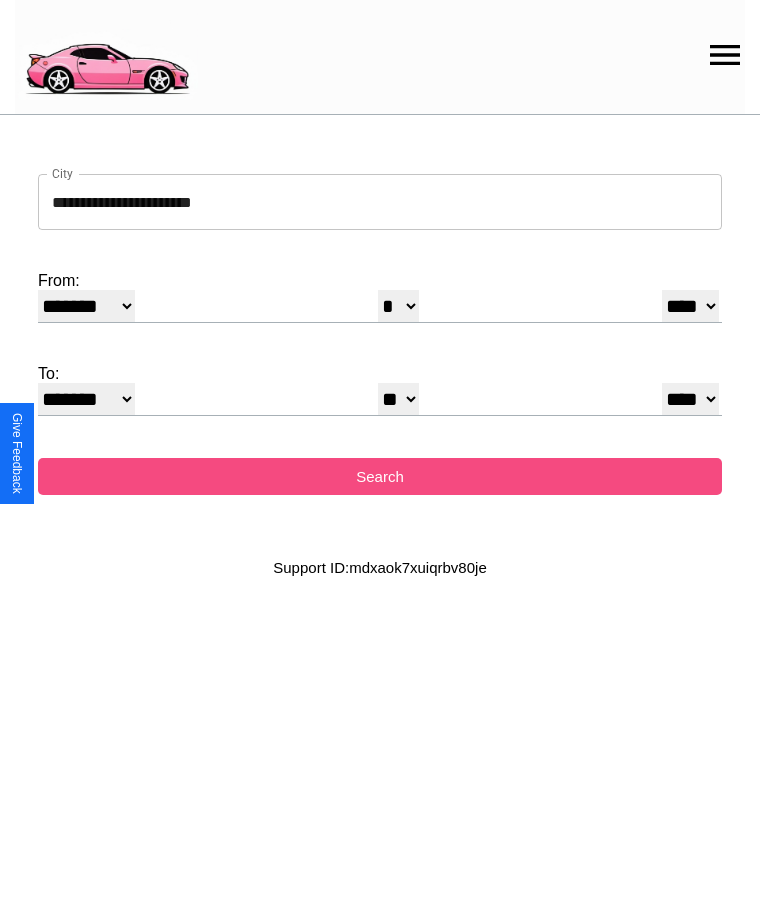 click on "Search" at bounding box center [380, 476] 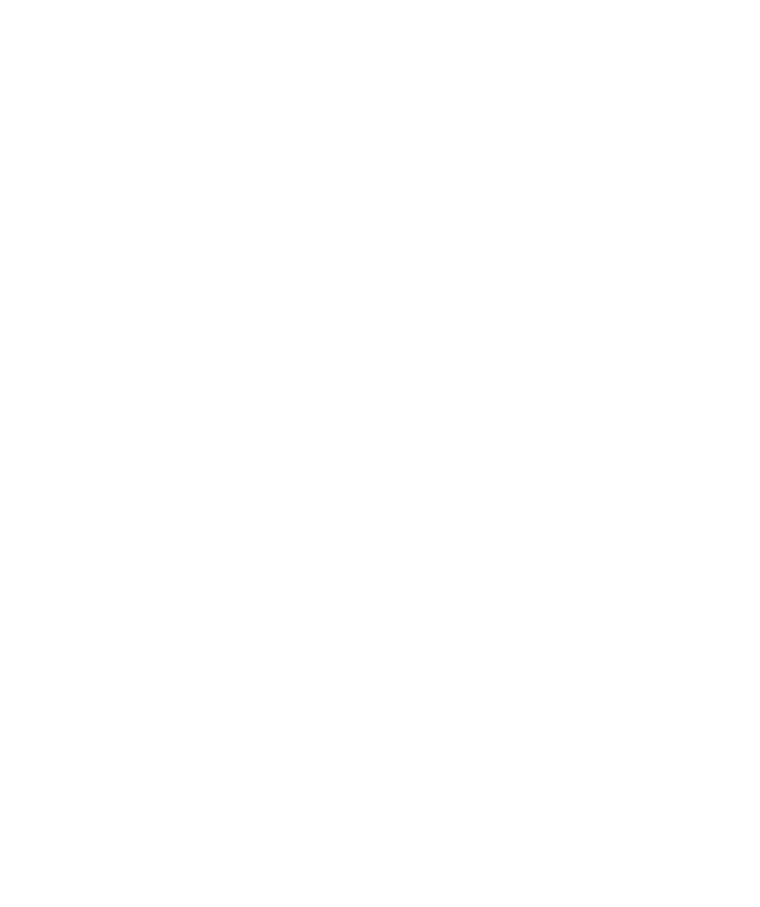 scroll, scrollTop: 0, scrollLeft: 0, axis: both 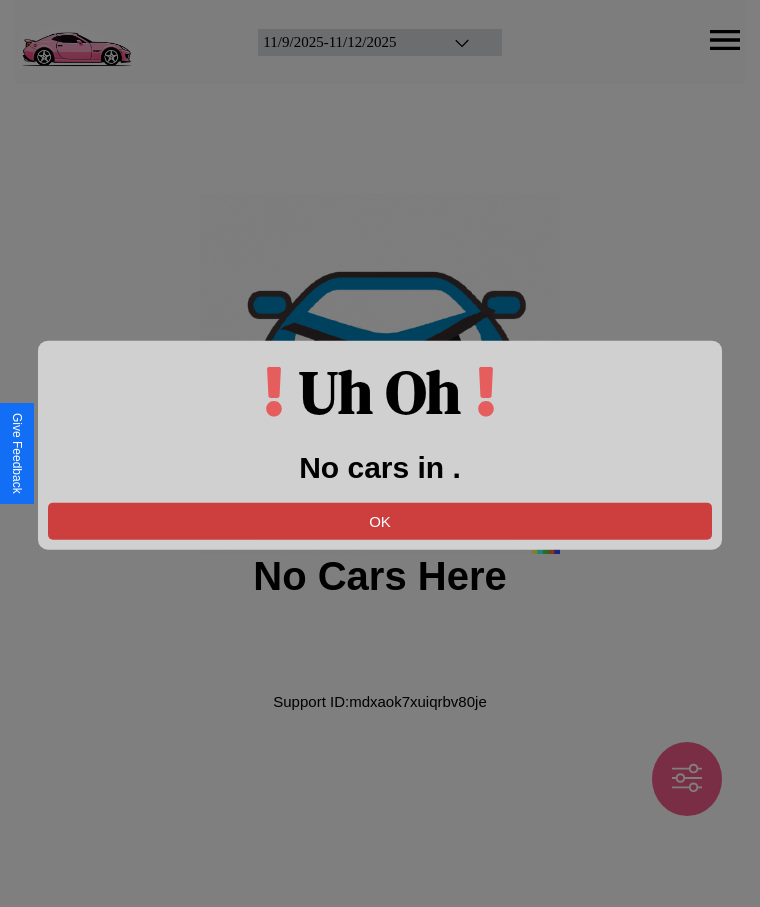 click on "OK" at bounding box center [380, 520] 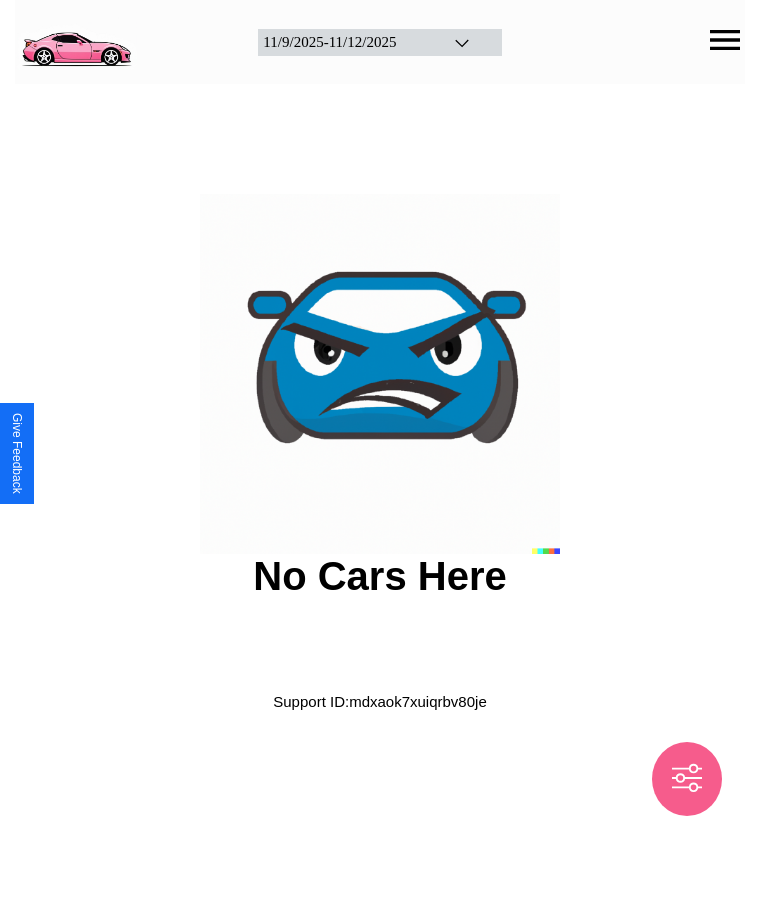 click at bounding box center (76, 40) 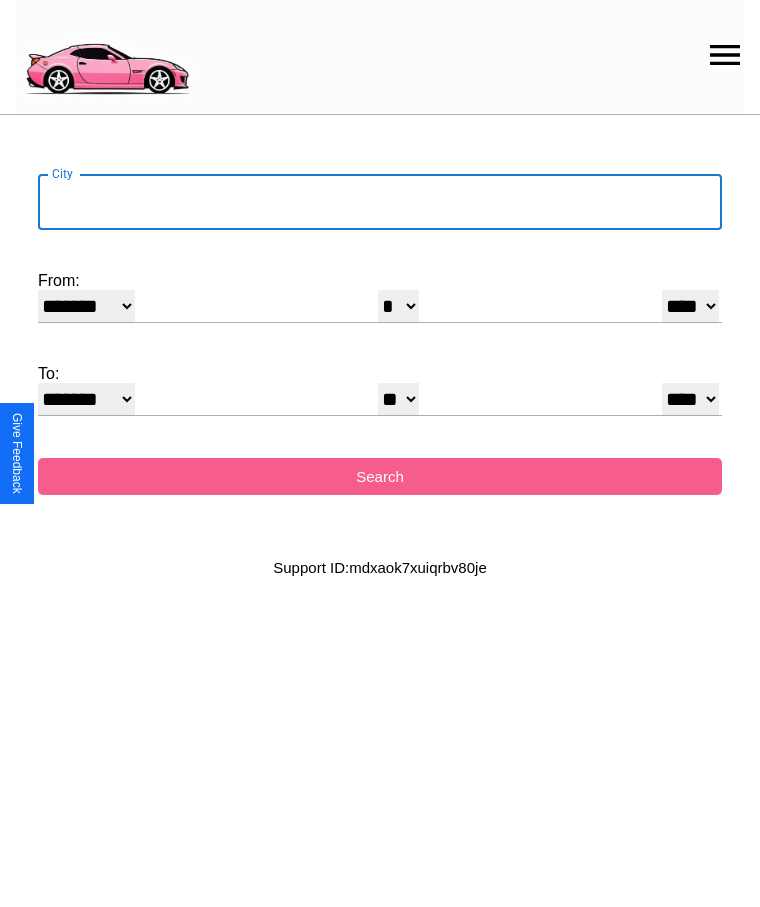 click on "City" at bounding box center (380, 202) 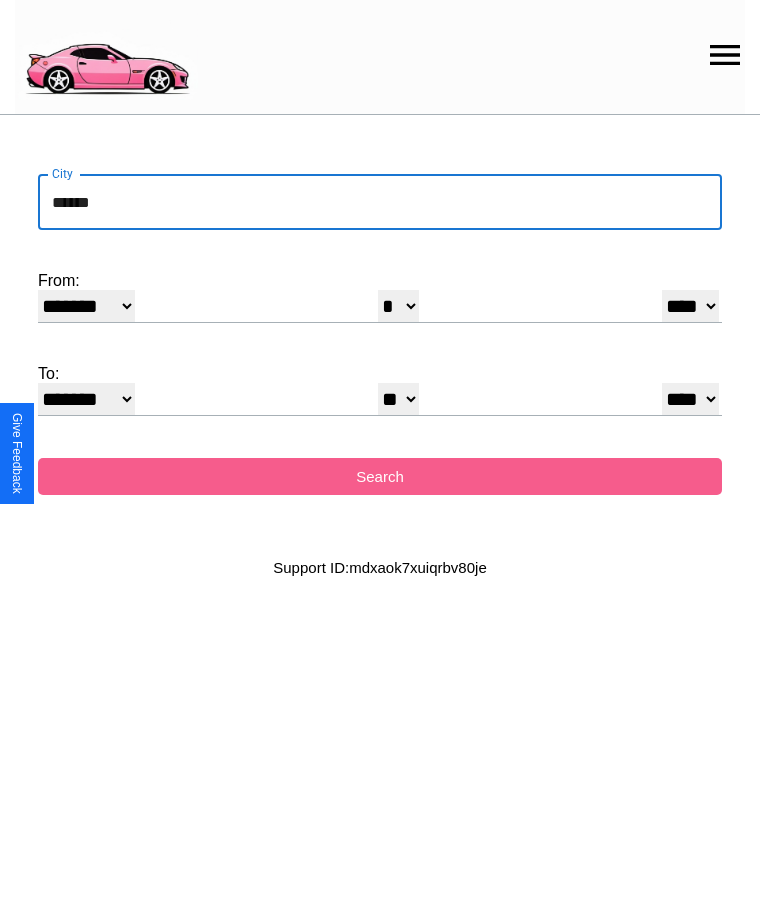 type on "******" 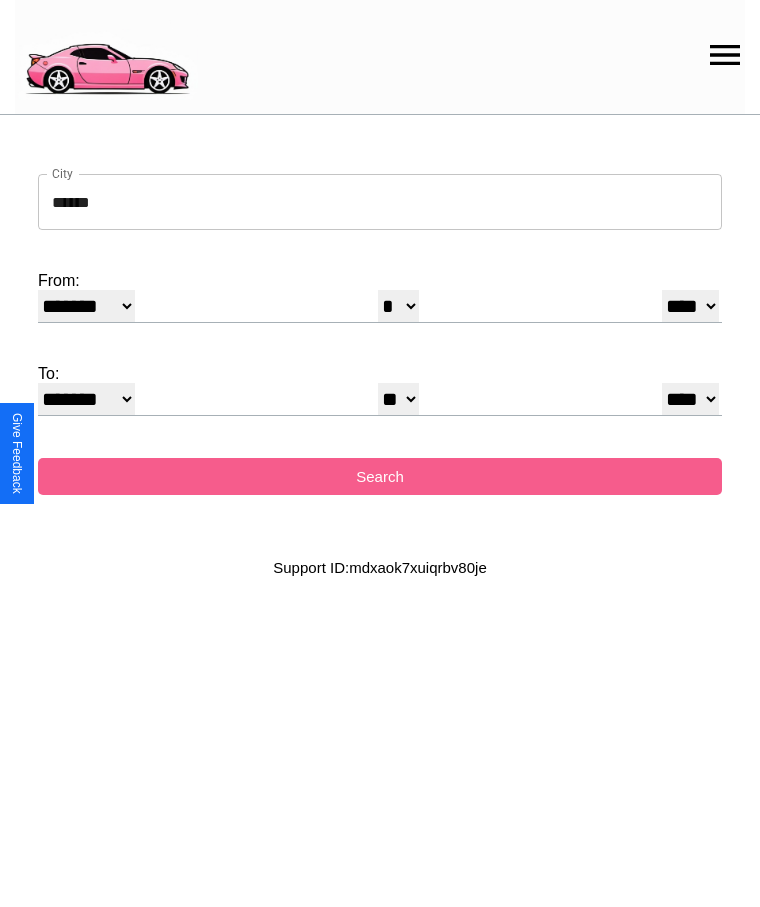 click on "******* ******** ***** ***** *** **** **** ****** ********* ******* ******** ********" at bounding box center (86, 306) 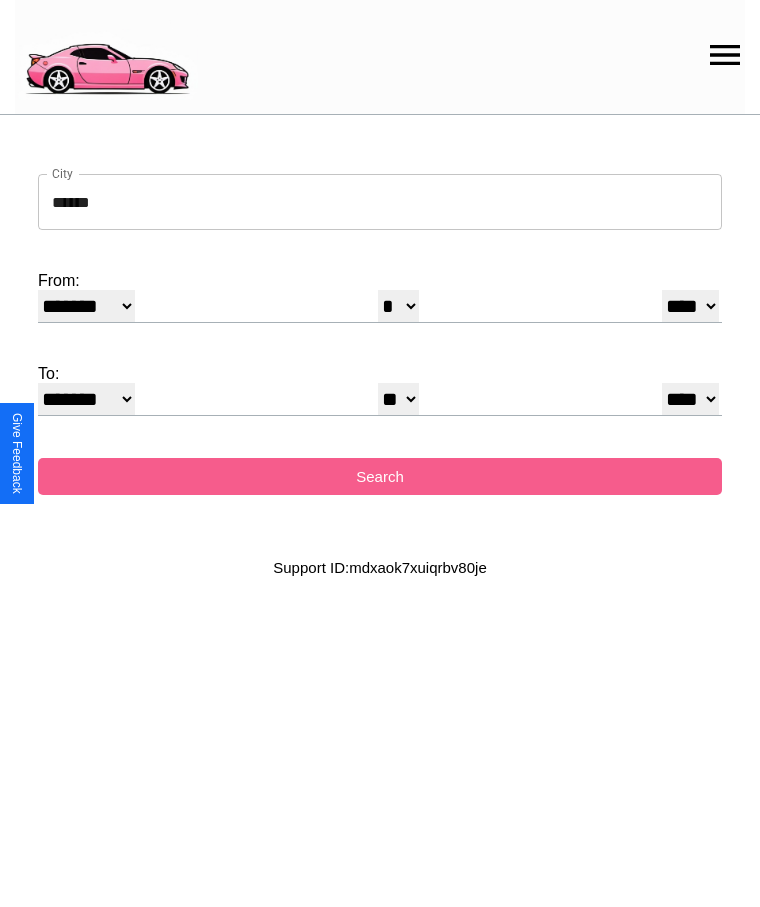 select on "**" 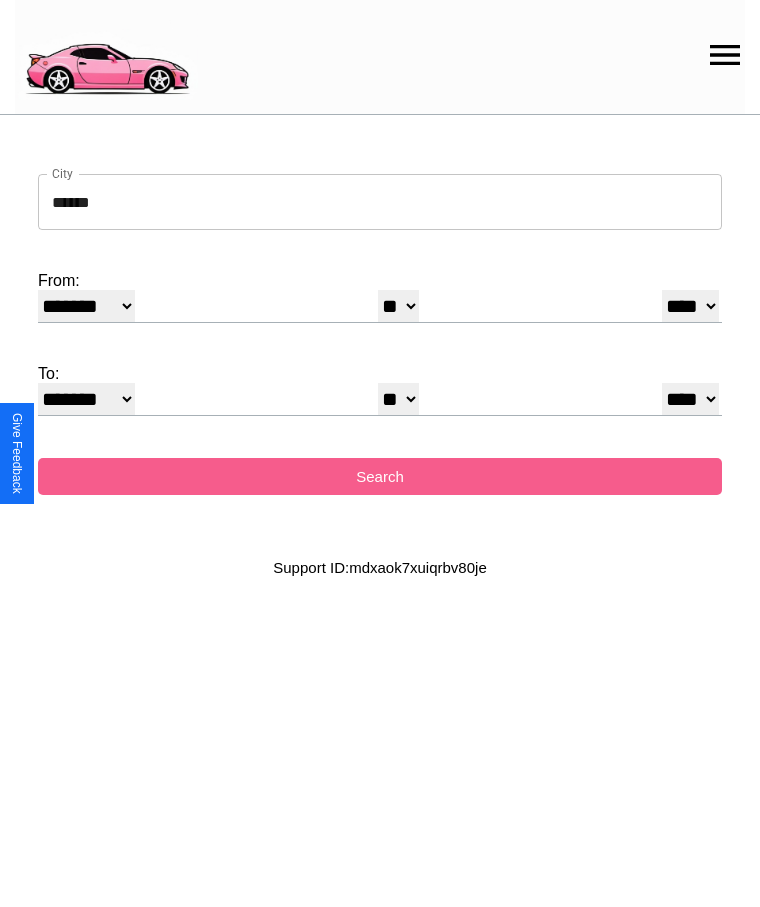 click on "******* ******** ***** ***** *** **** **** ****** ********* ******* ******** ********" at bounding box center (86, 399) 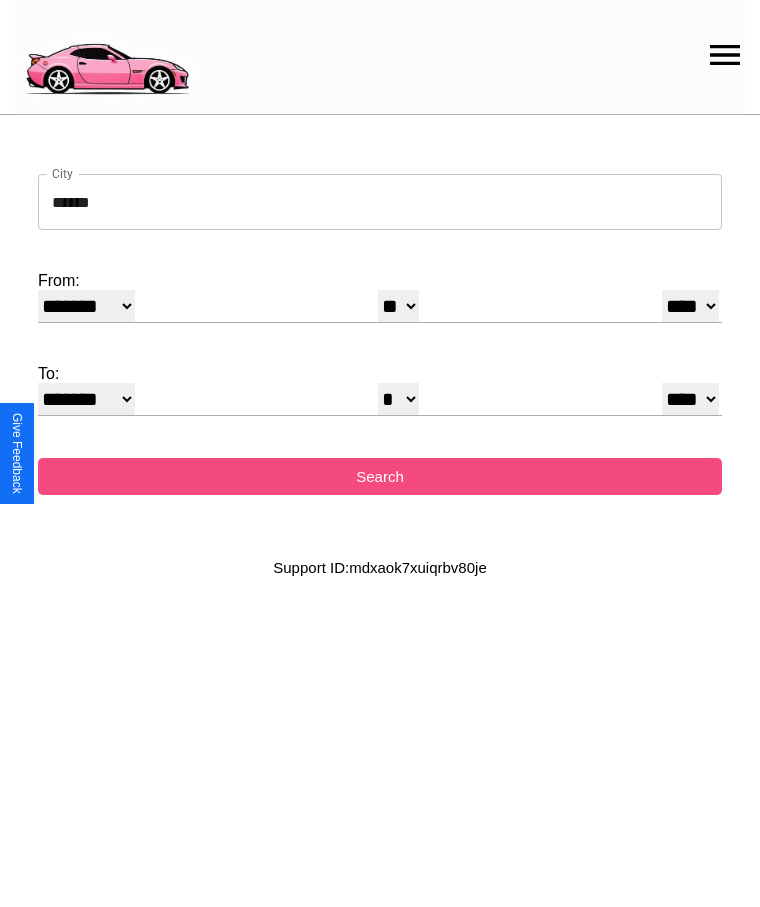 click on "Search" at bounding box center (380, 476) 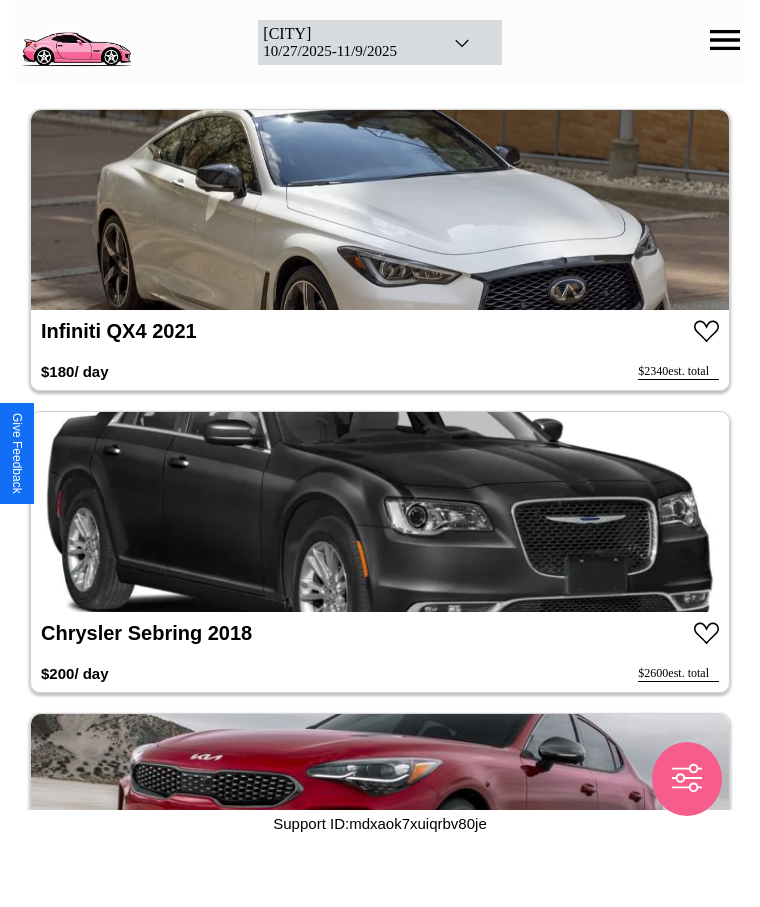 scroll, scrollTop: 31830, scrollLeft: 0, axis: vertical 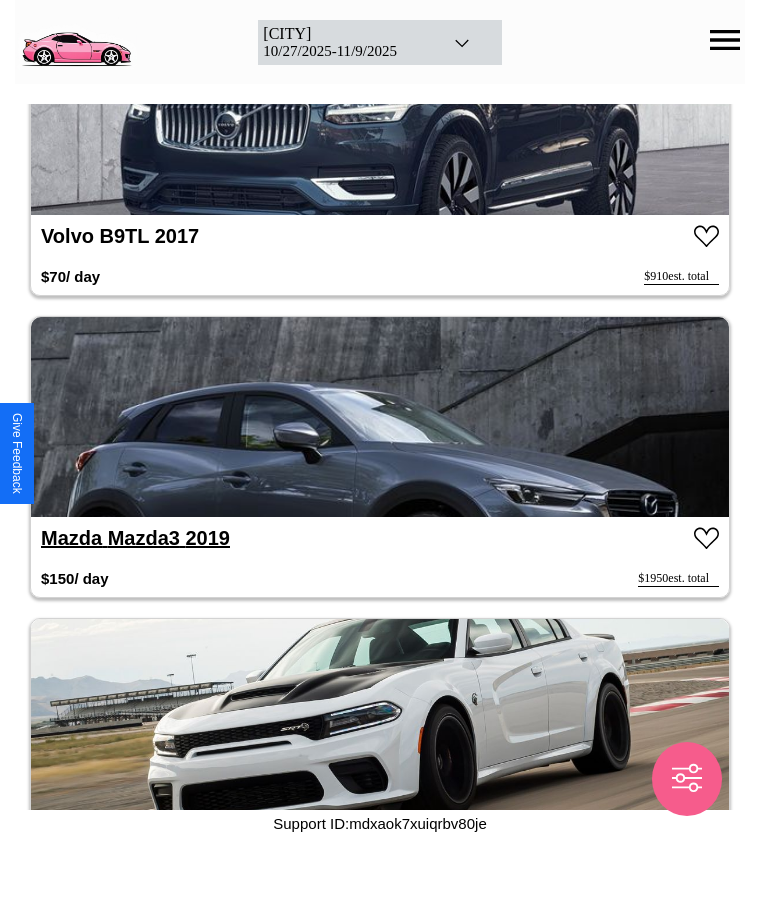 click on "Mazda   Mazda3   2019" at bounding box center (135, 538) 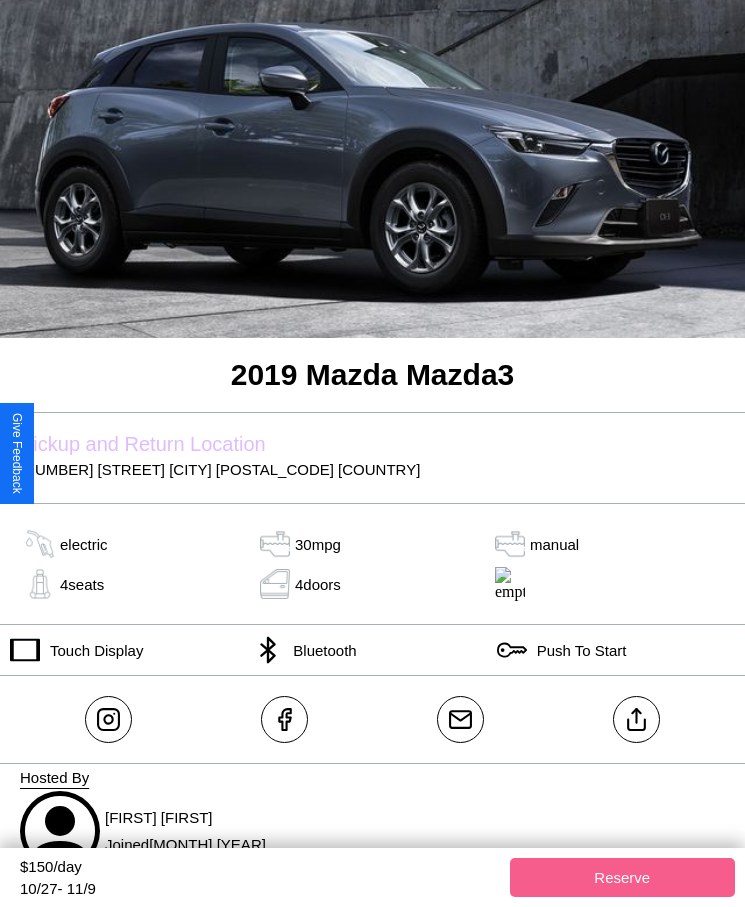 scroll, scrollTop: 343, scrollLeft: 0, axis: vertical 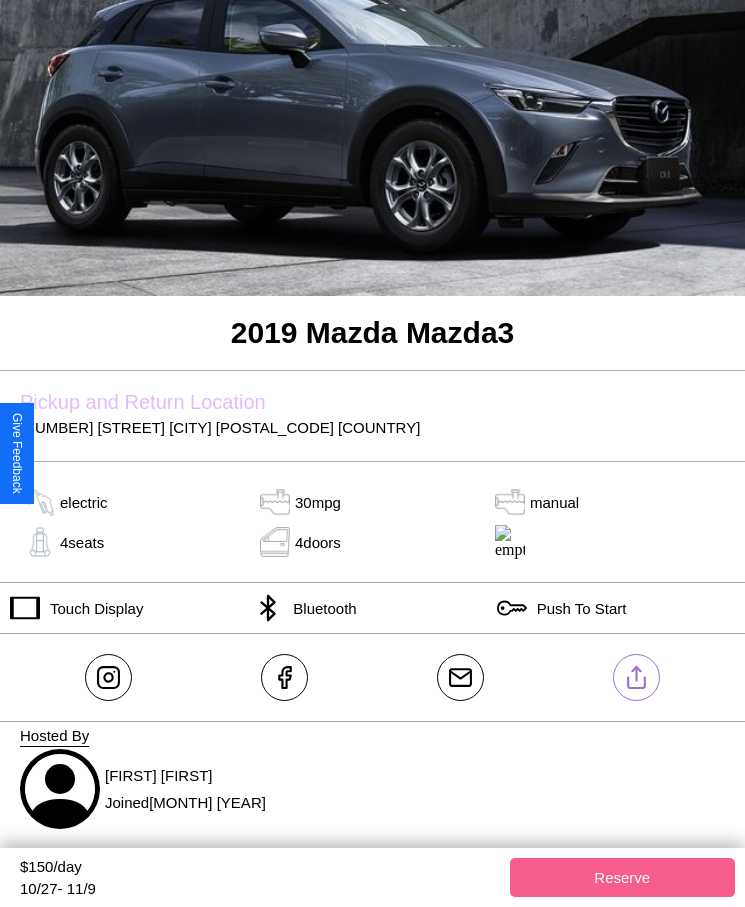 click 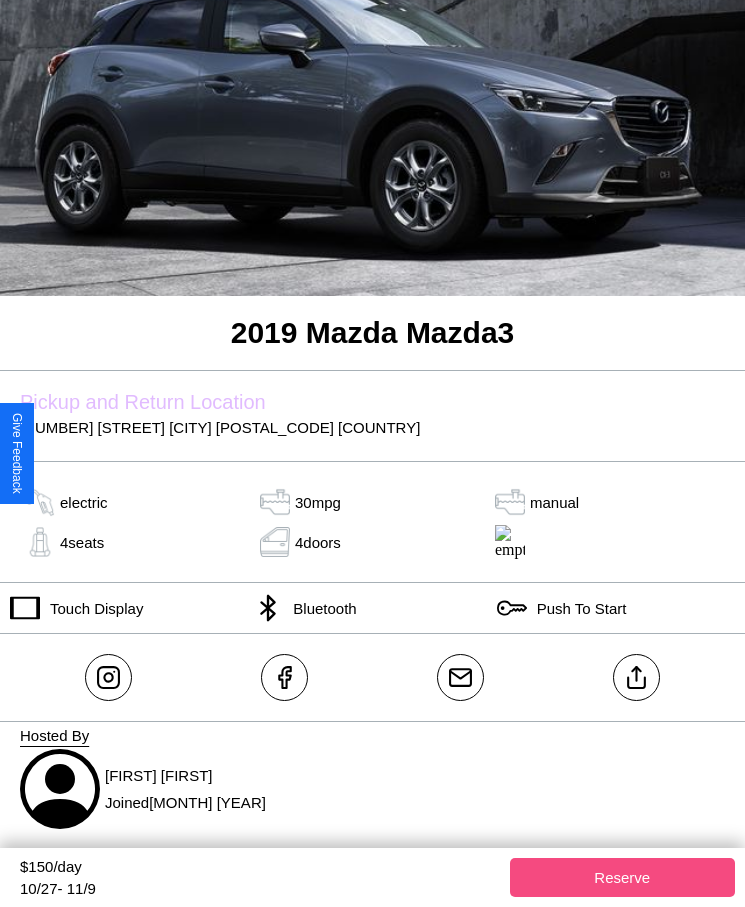 click on "Reserve" at bounding box center (623, 877) 